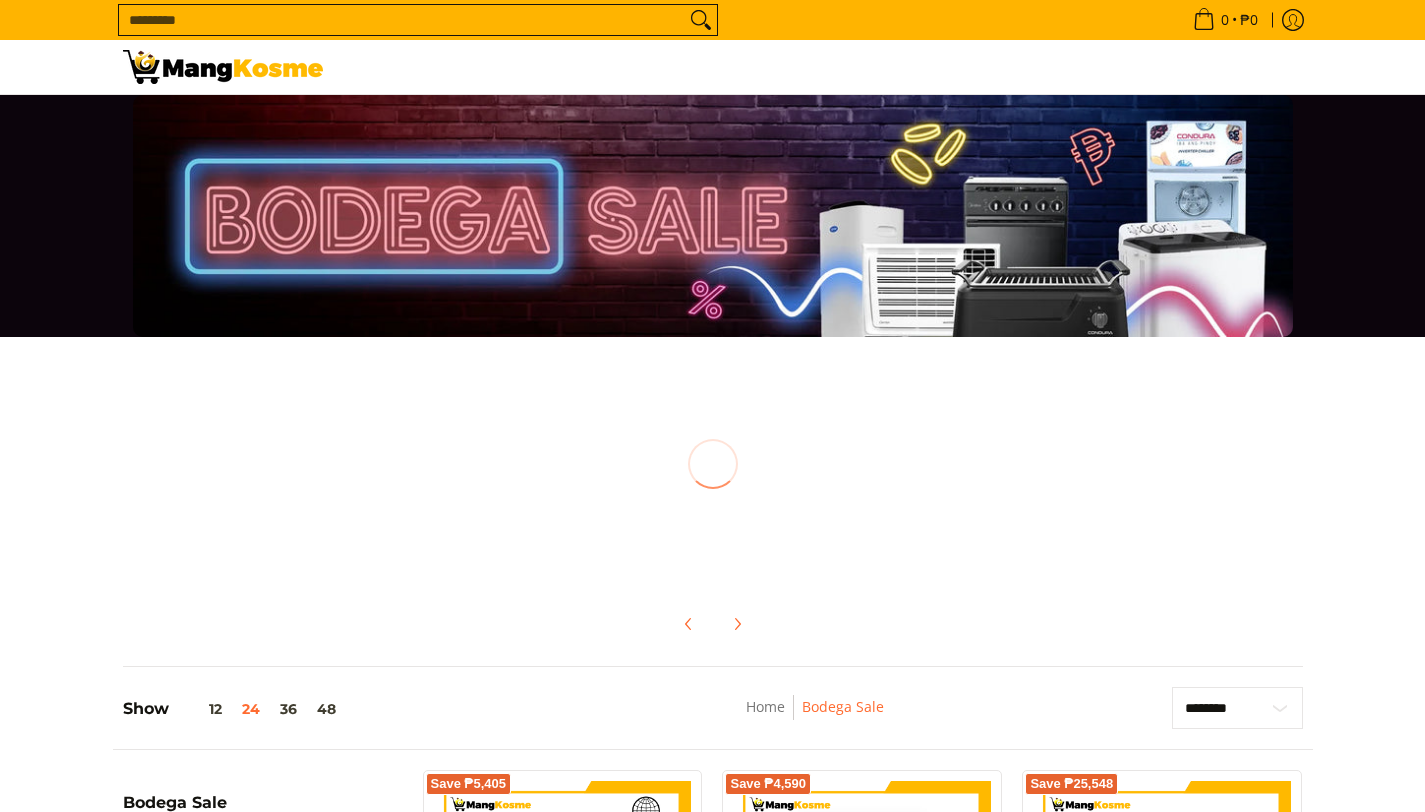 scroll, scrollTop: 0, scrollLeft: 0, axis: both 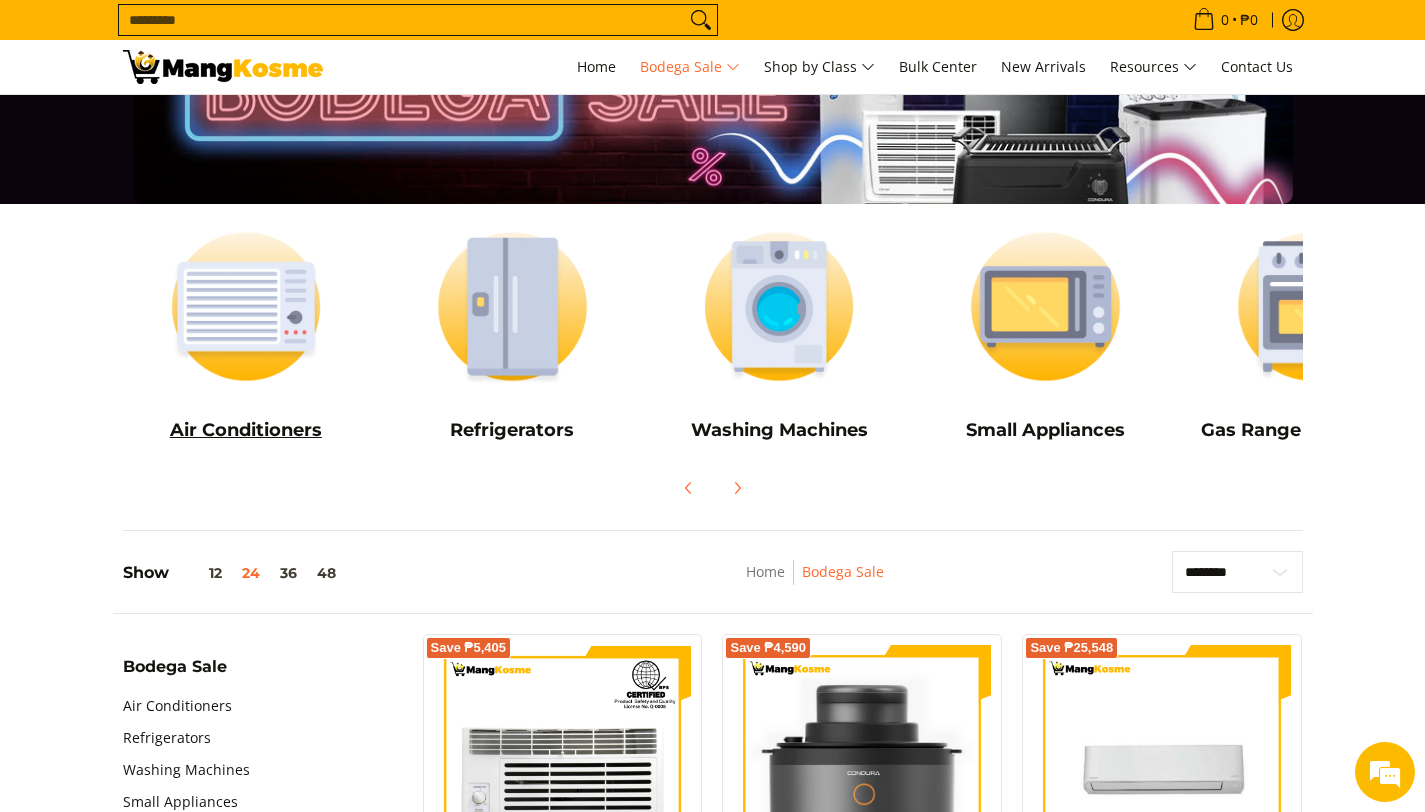 click on "Air Conditioners" at bounding box center [246, 430] 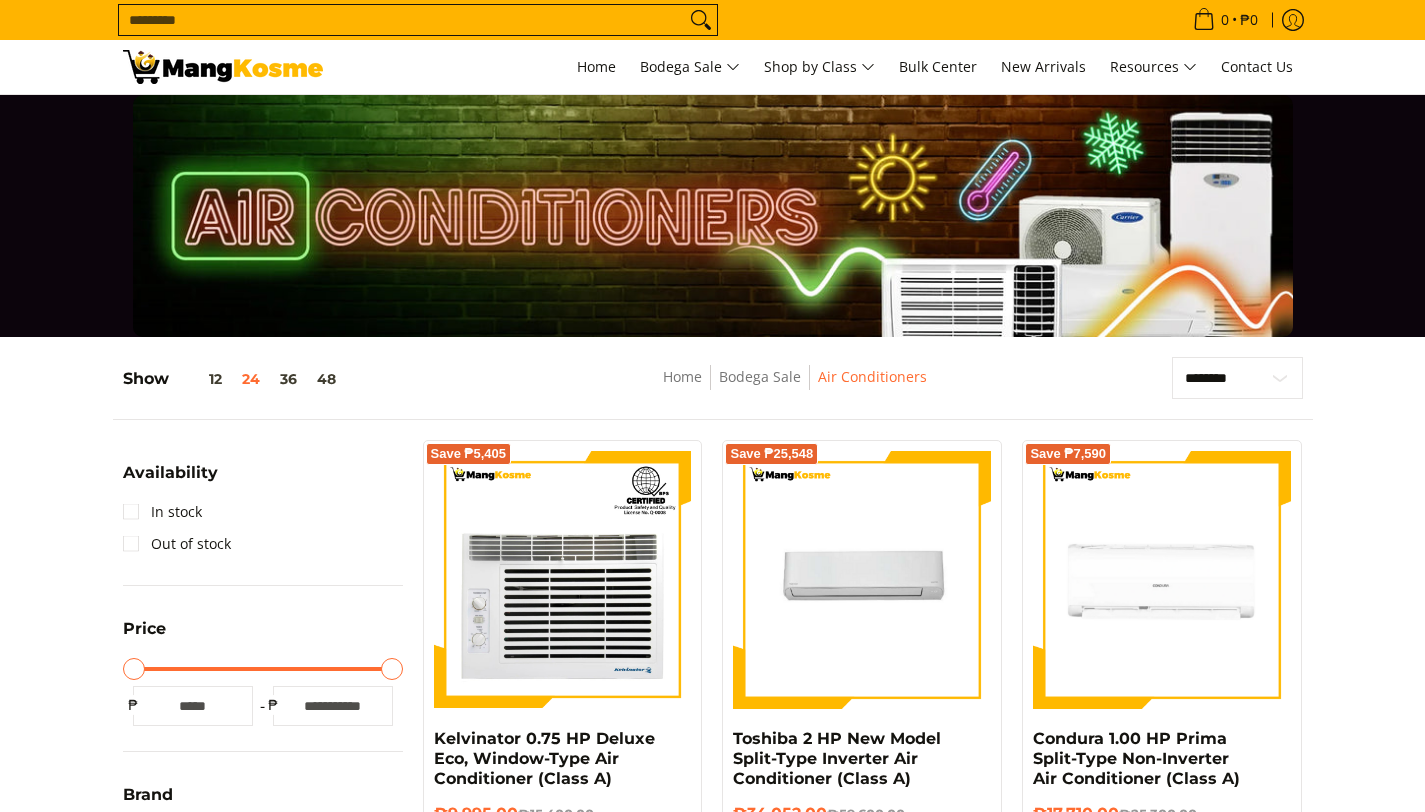 scroll, scrollTop: 0, scrollLeft: 0, axis: both 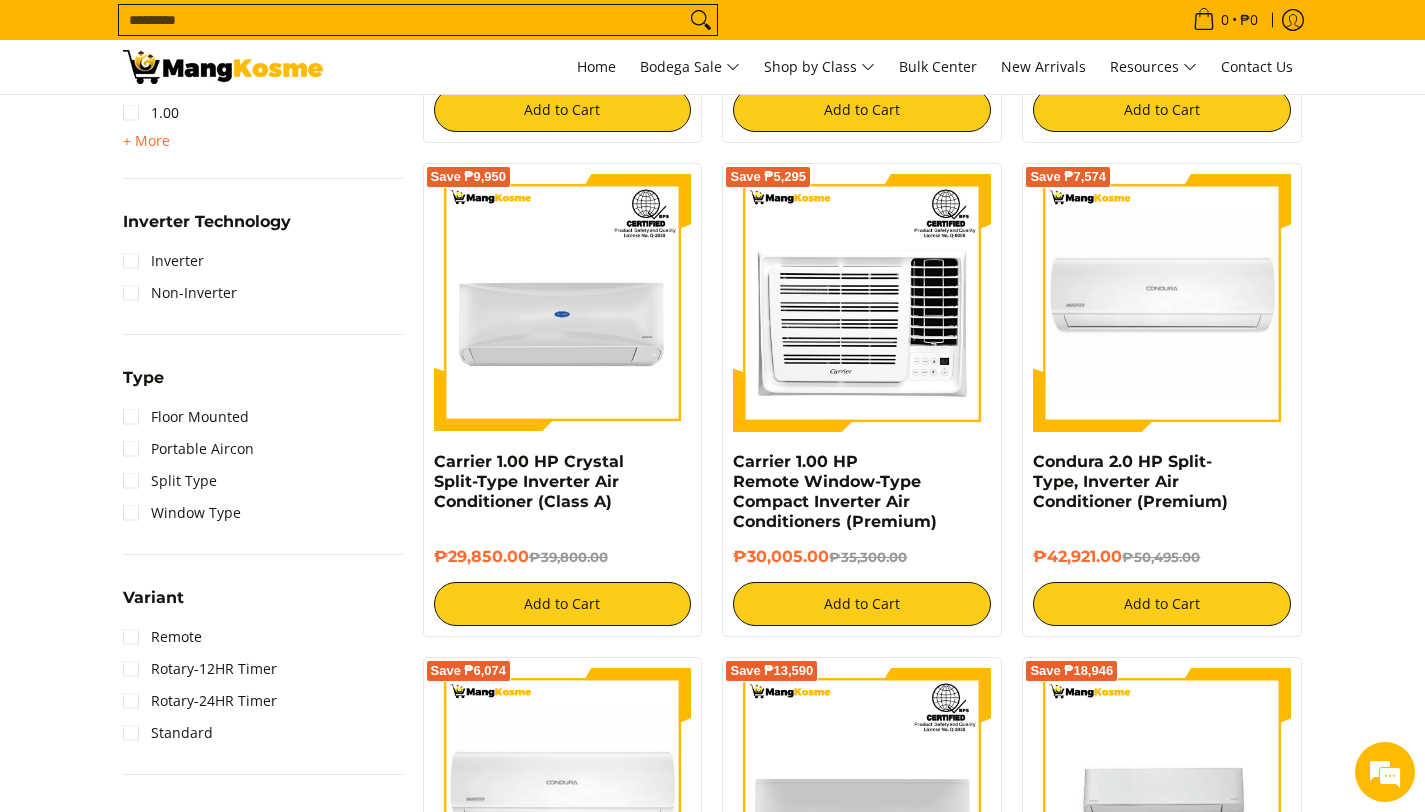 click on "**********" at bounding box center (712, 1116) 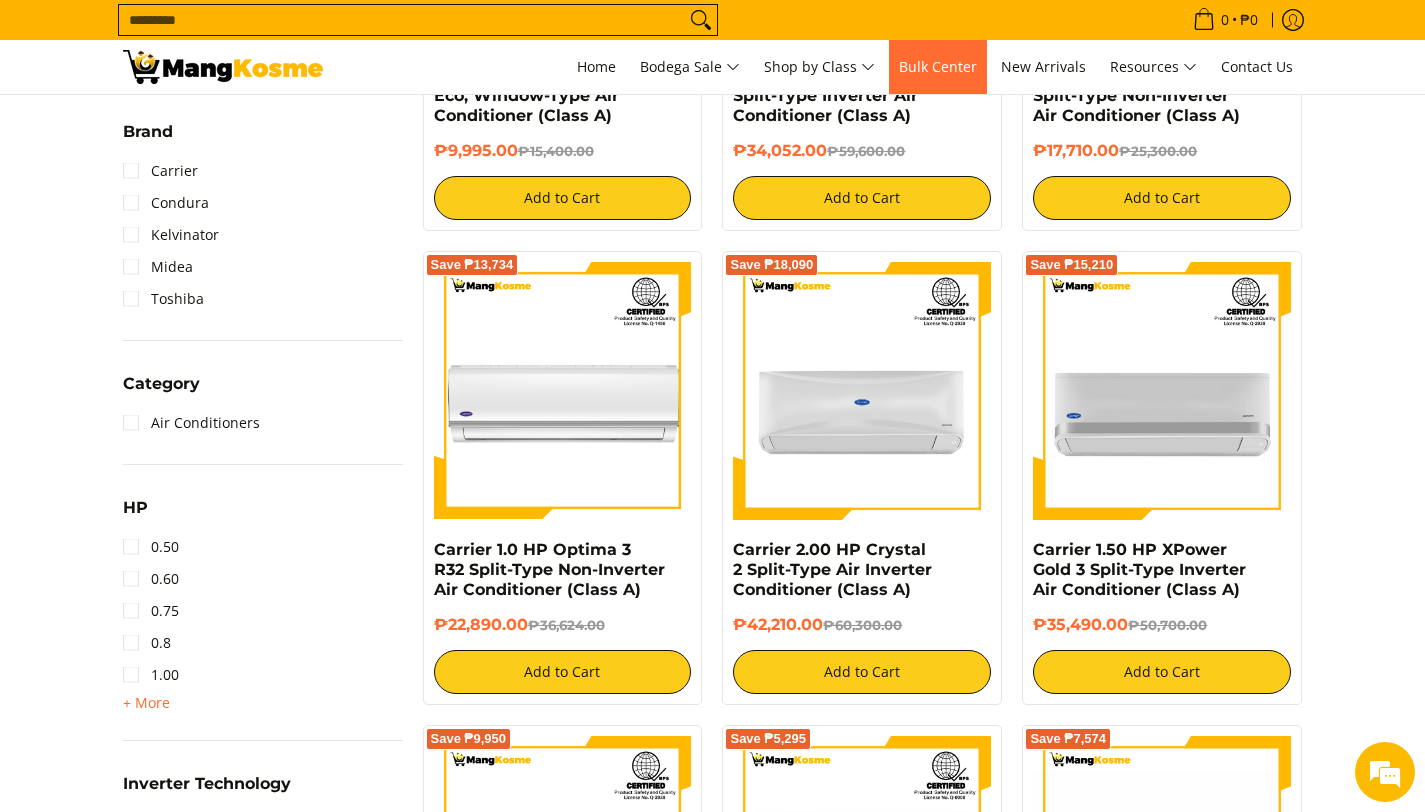 scroll, scrollTop: 662, scrollLeft: 0, axis: vertical 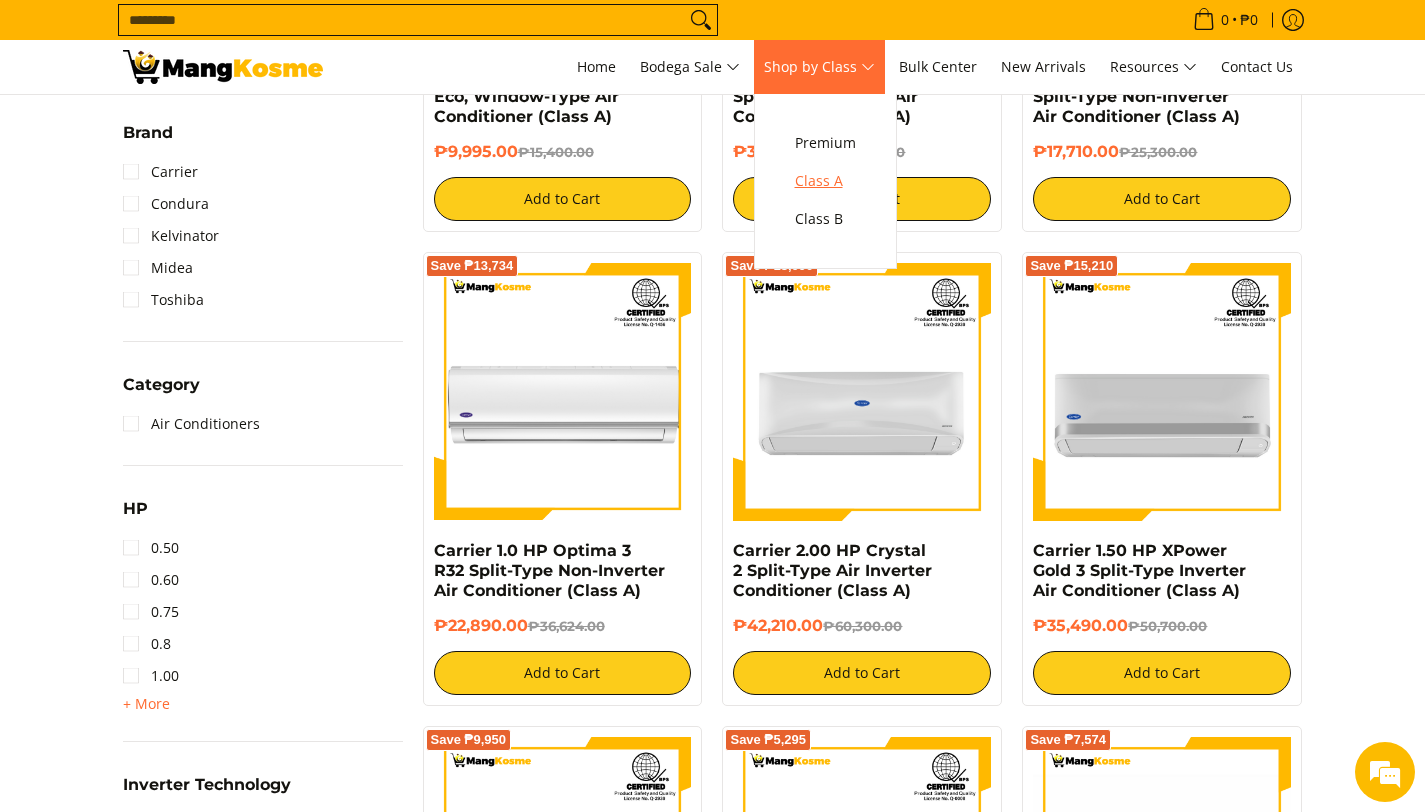click on "Class A" at bounding box center (825, 181) 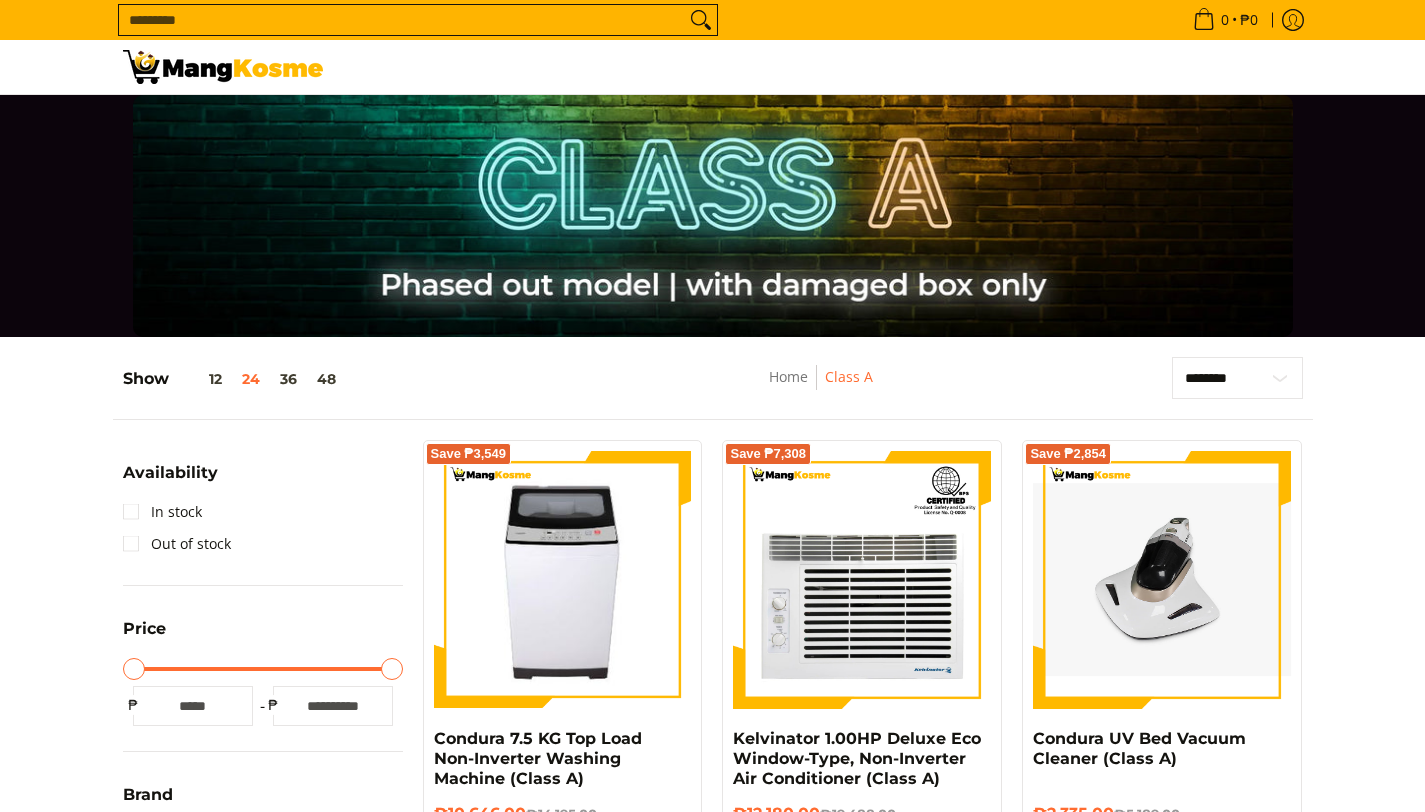 scroll, scrollTop: 0, scrollLeft: 0, axis: both 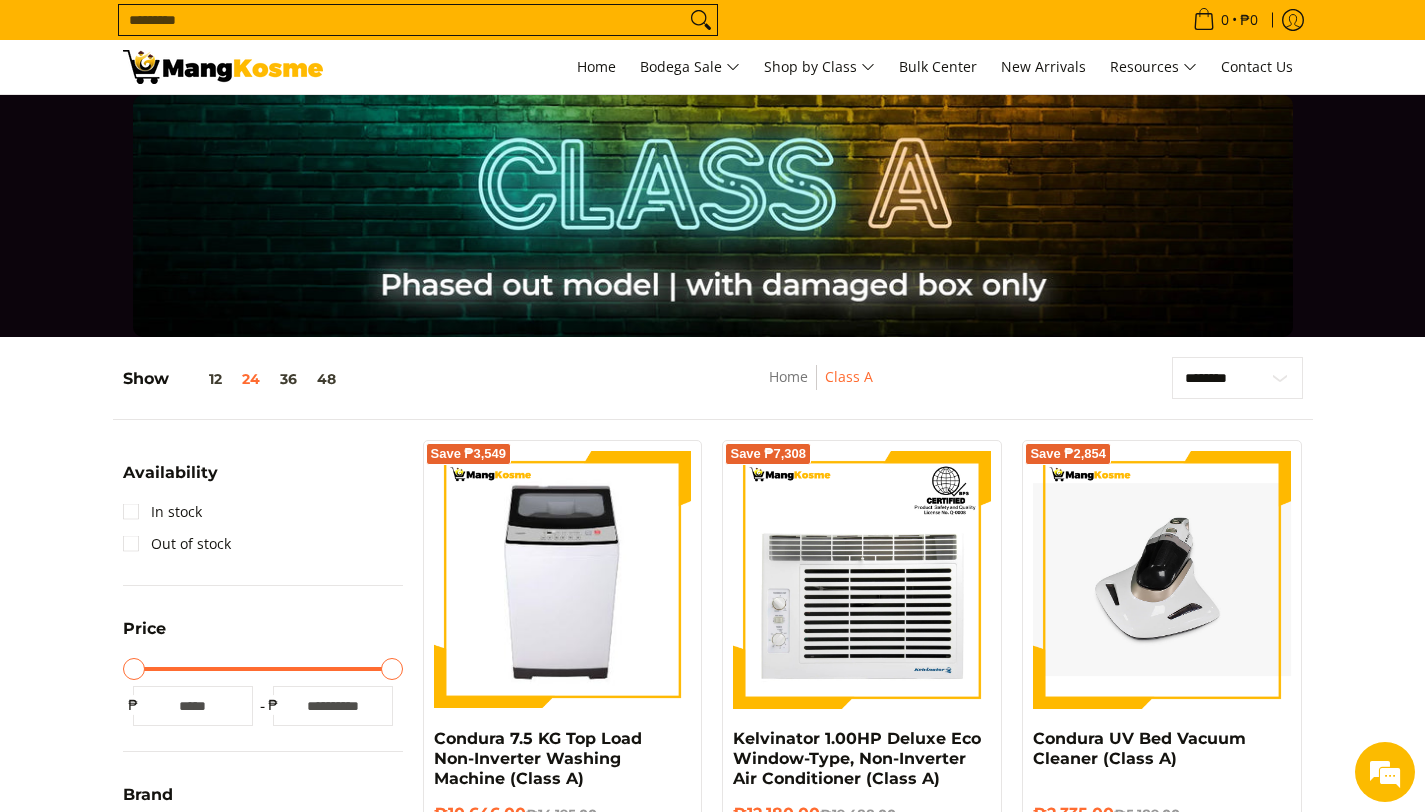 click on "Search..." at bounding box center (402, 20) 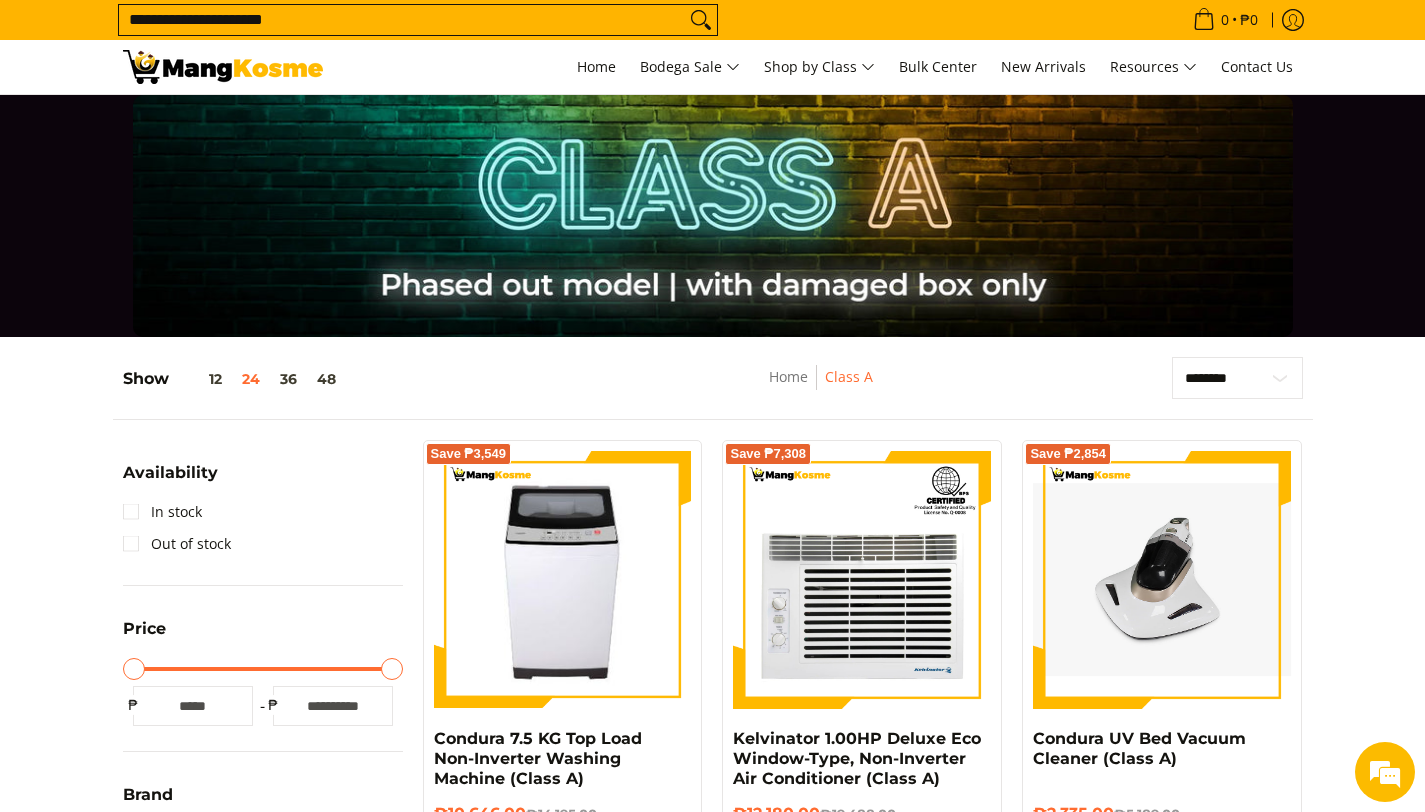 type on "**********" 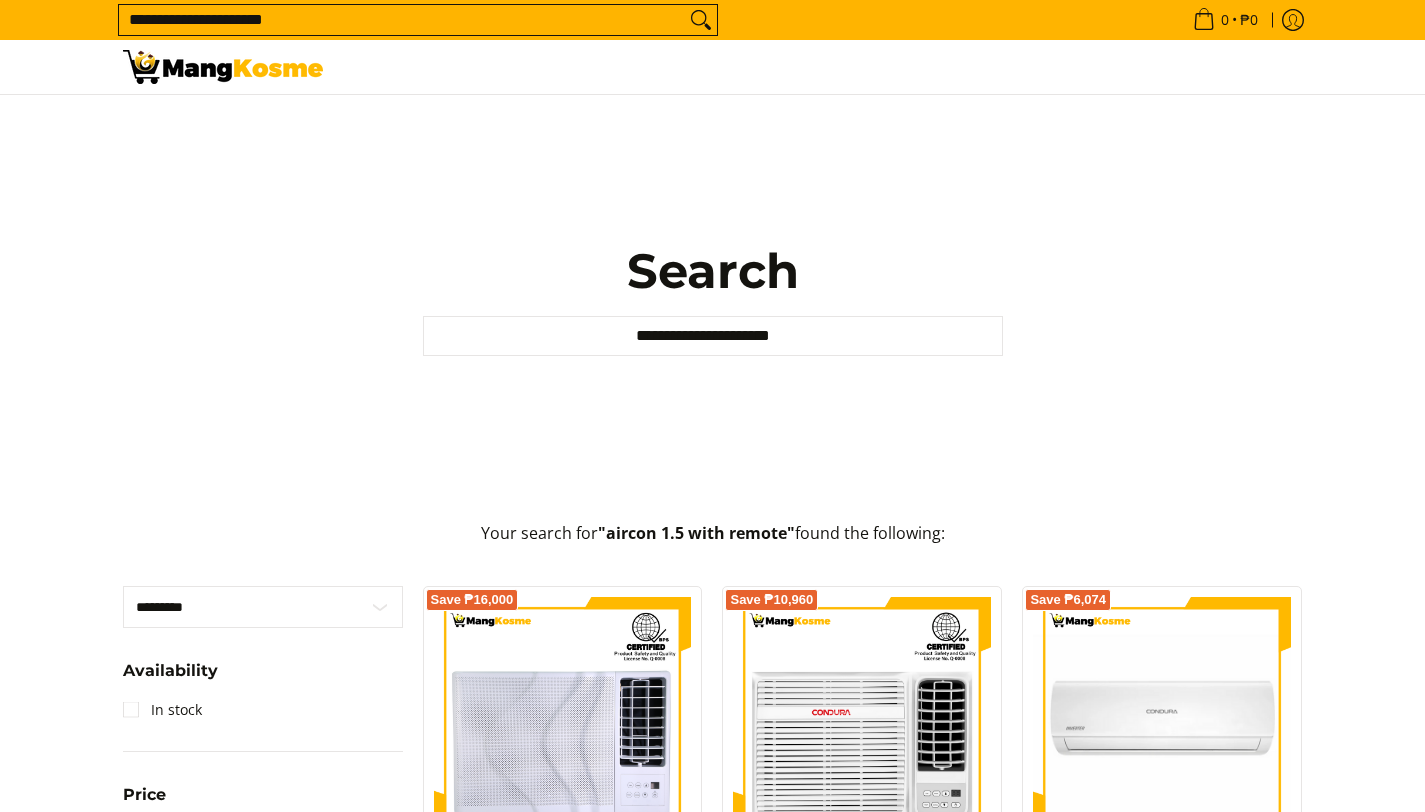 scroll, scrollTop: 0, scrollLeft: 0, axis: both 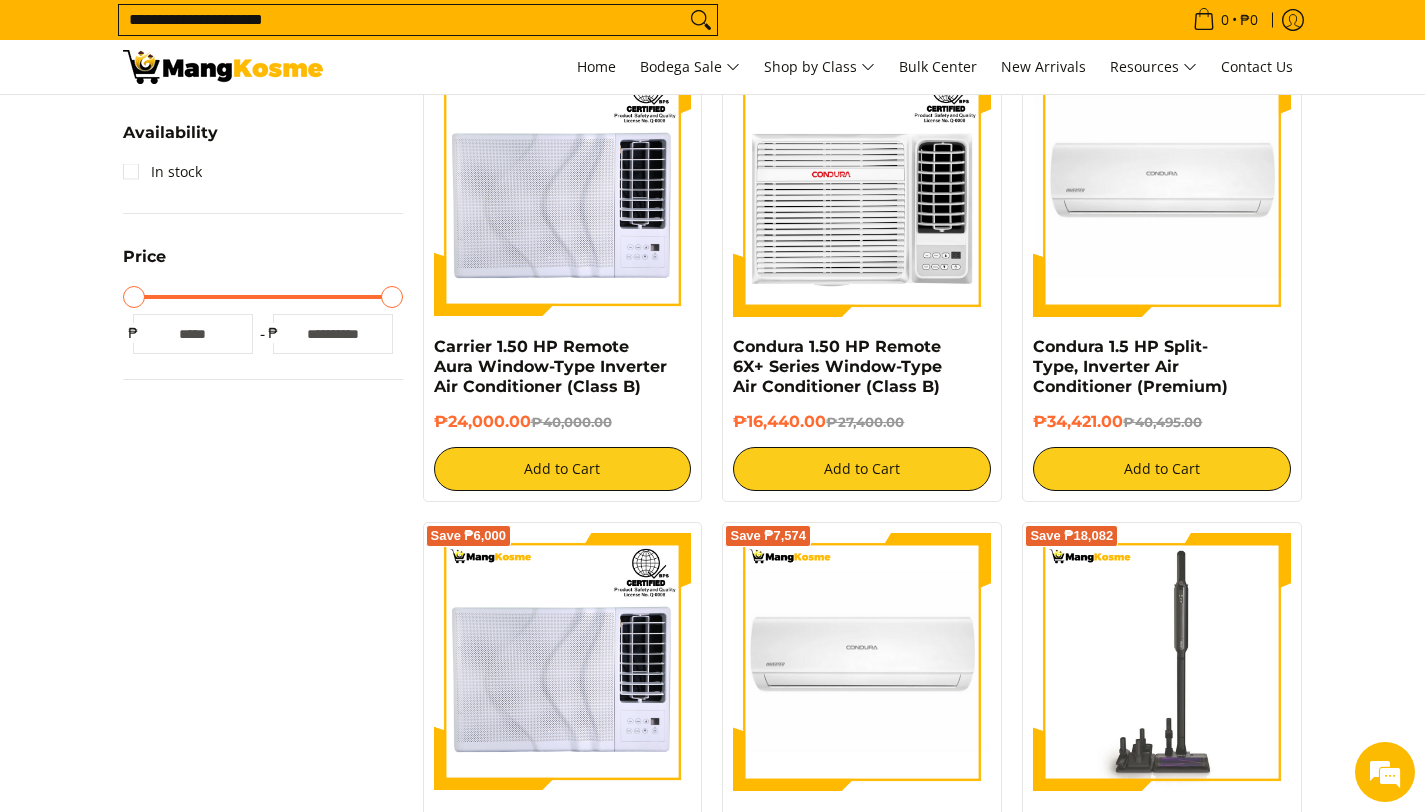 click on "**********" at bounding box center [712, 1728] 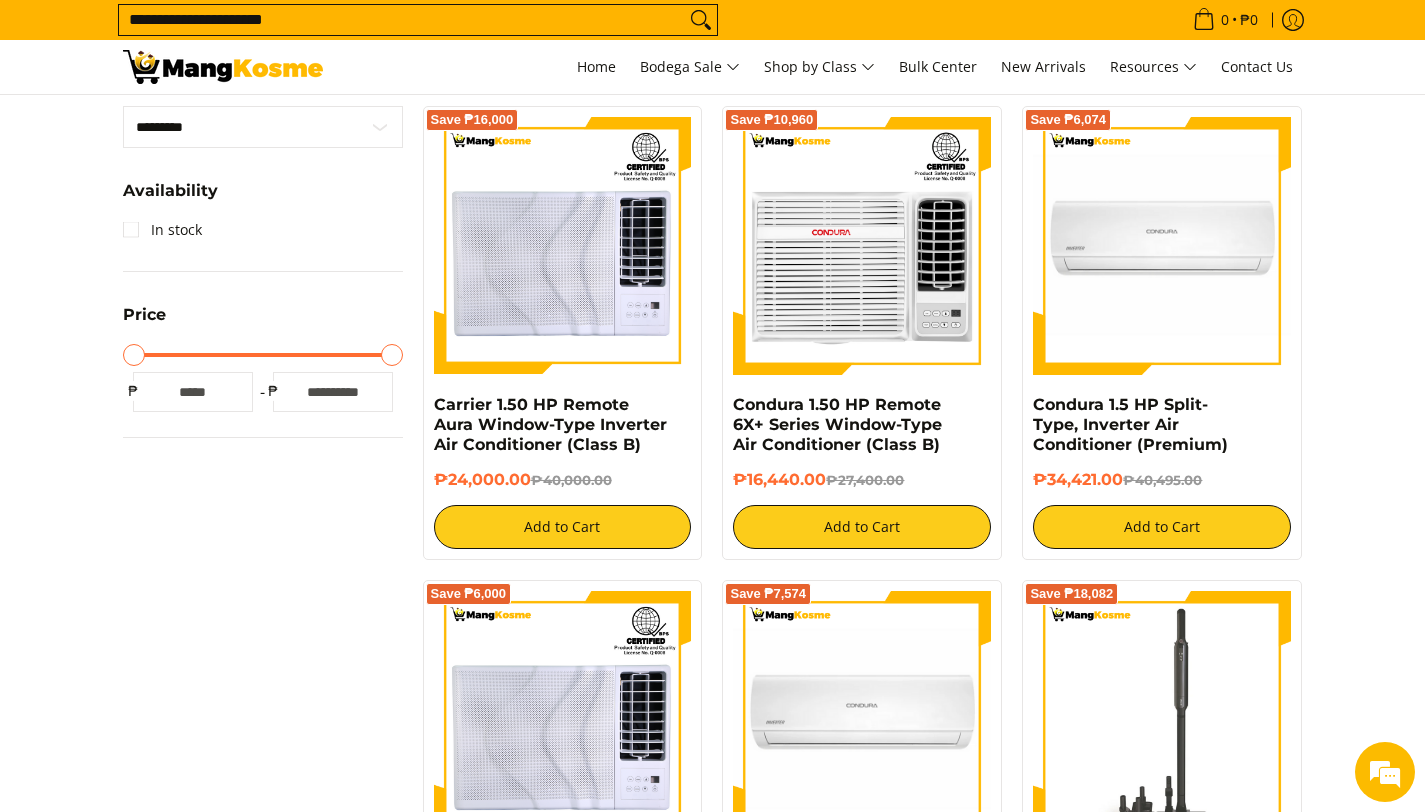 scroll, scrollTop: 471, scrollLeft: 0, axis: vertical 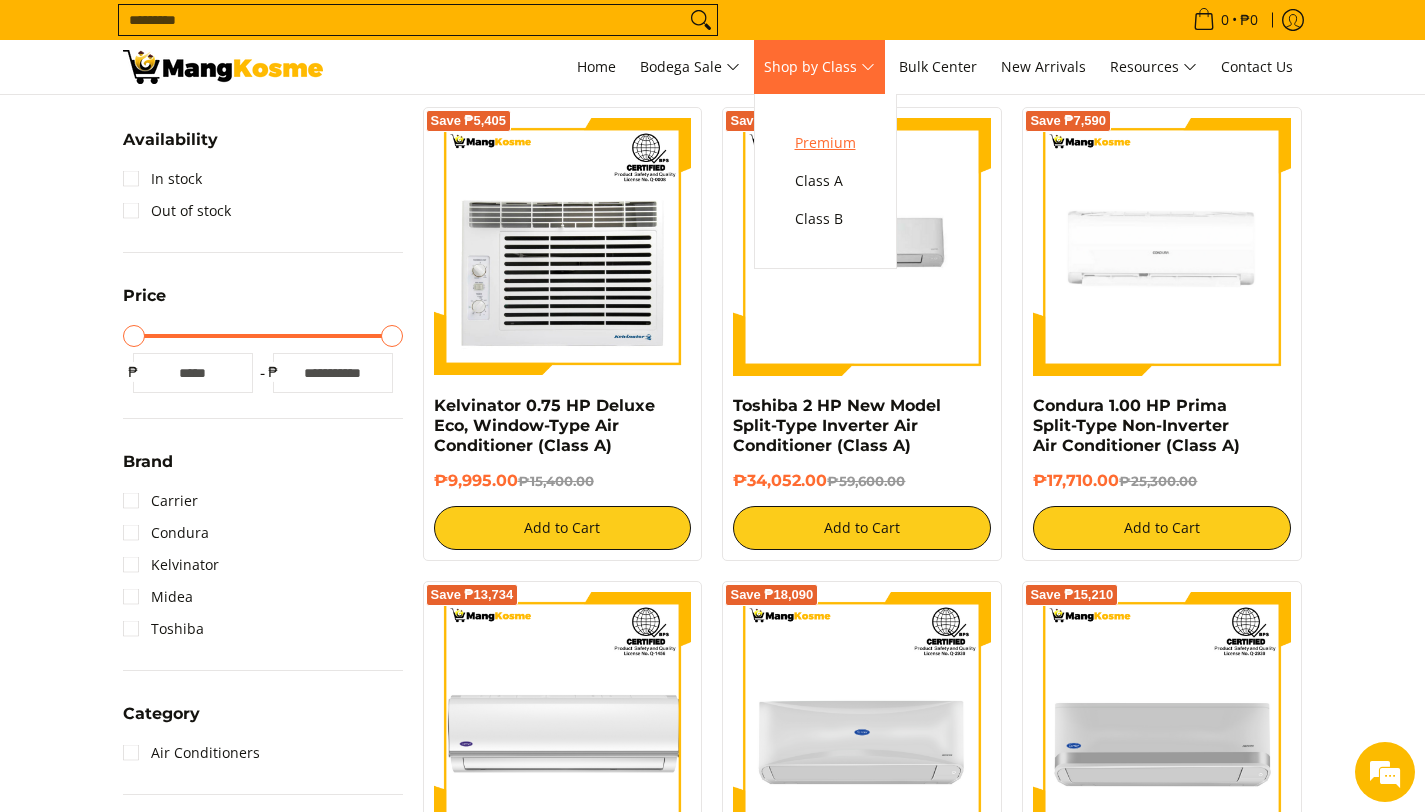 click on "Premium" at bounding box center [825, 143] 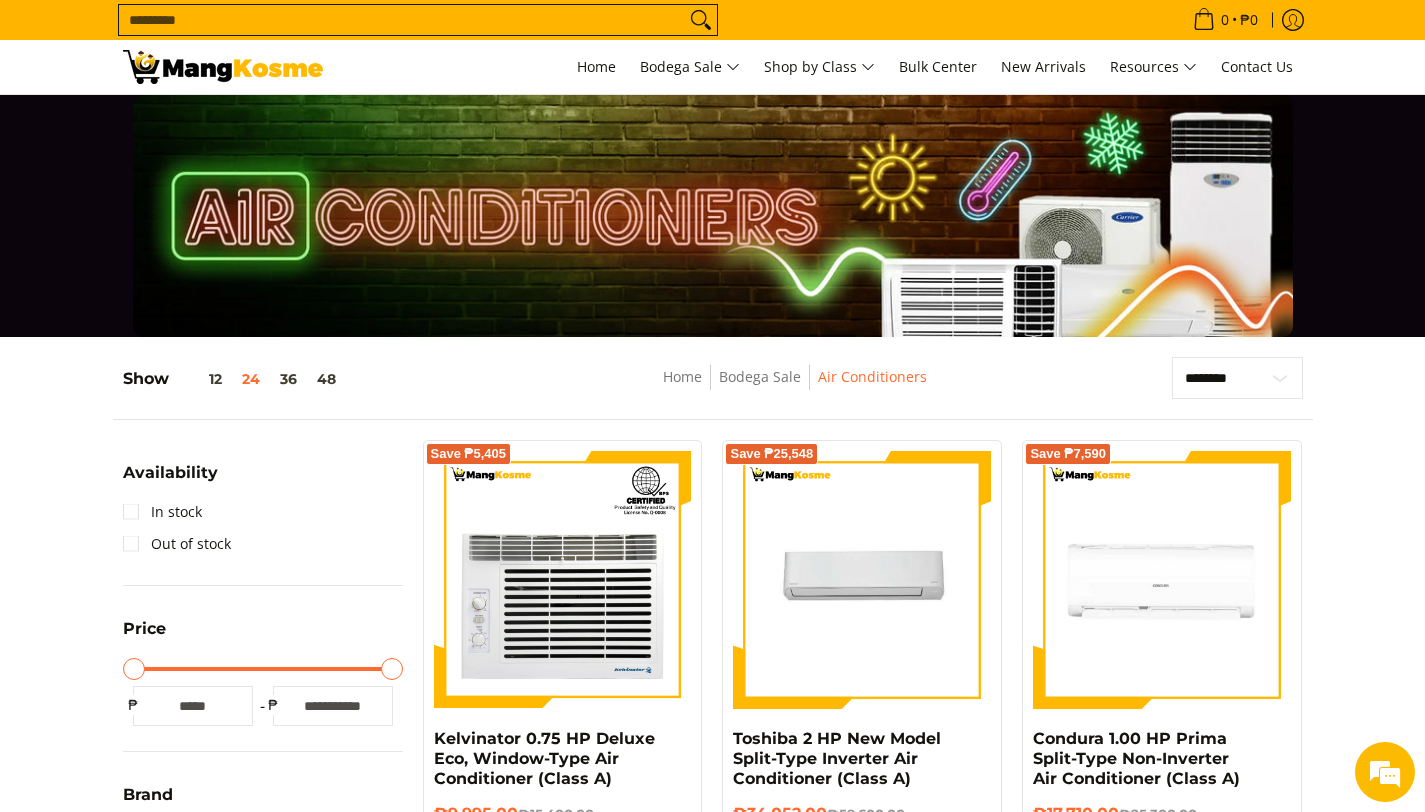 scroll, scrollTop: 333, scrollLeft: 0, axis: vertical 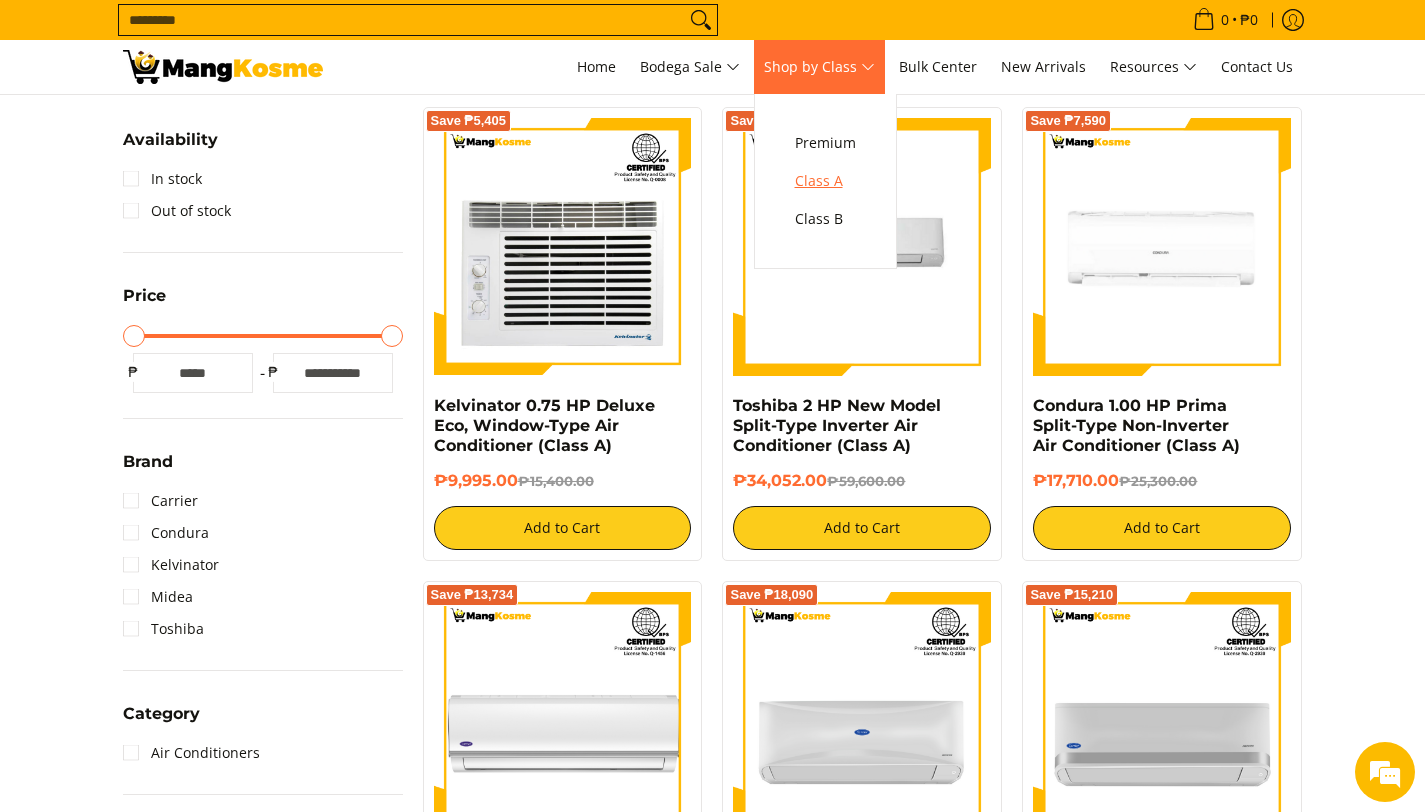 click on "Class A" at bounding box center (825, 181) 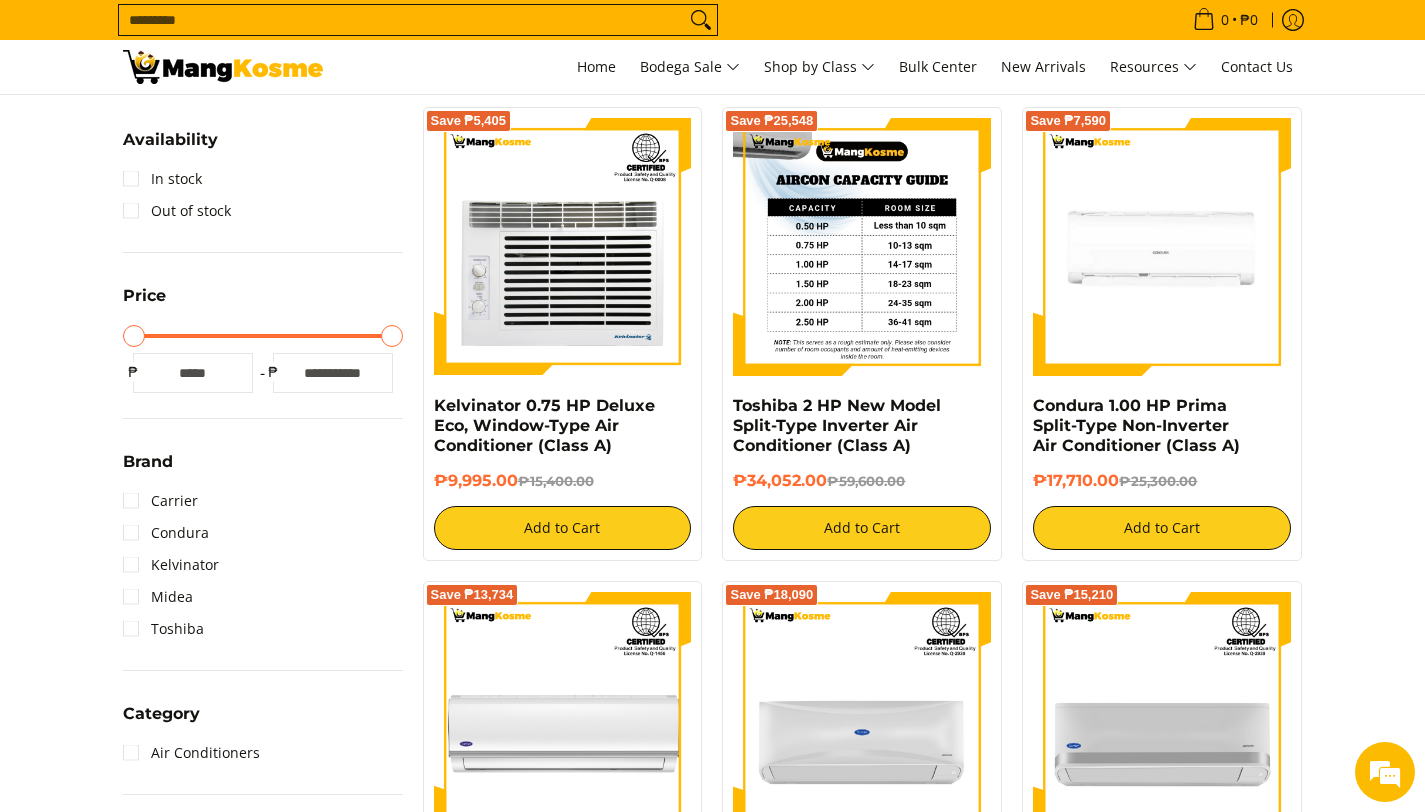 scroll, scrollTop: 0, scrollLeft: 0, axis: both 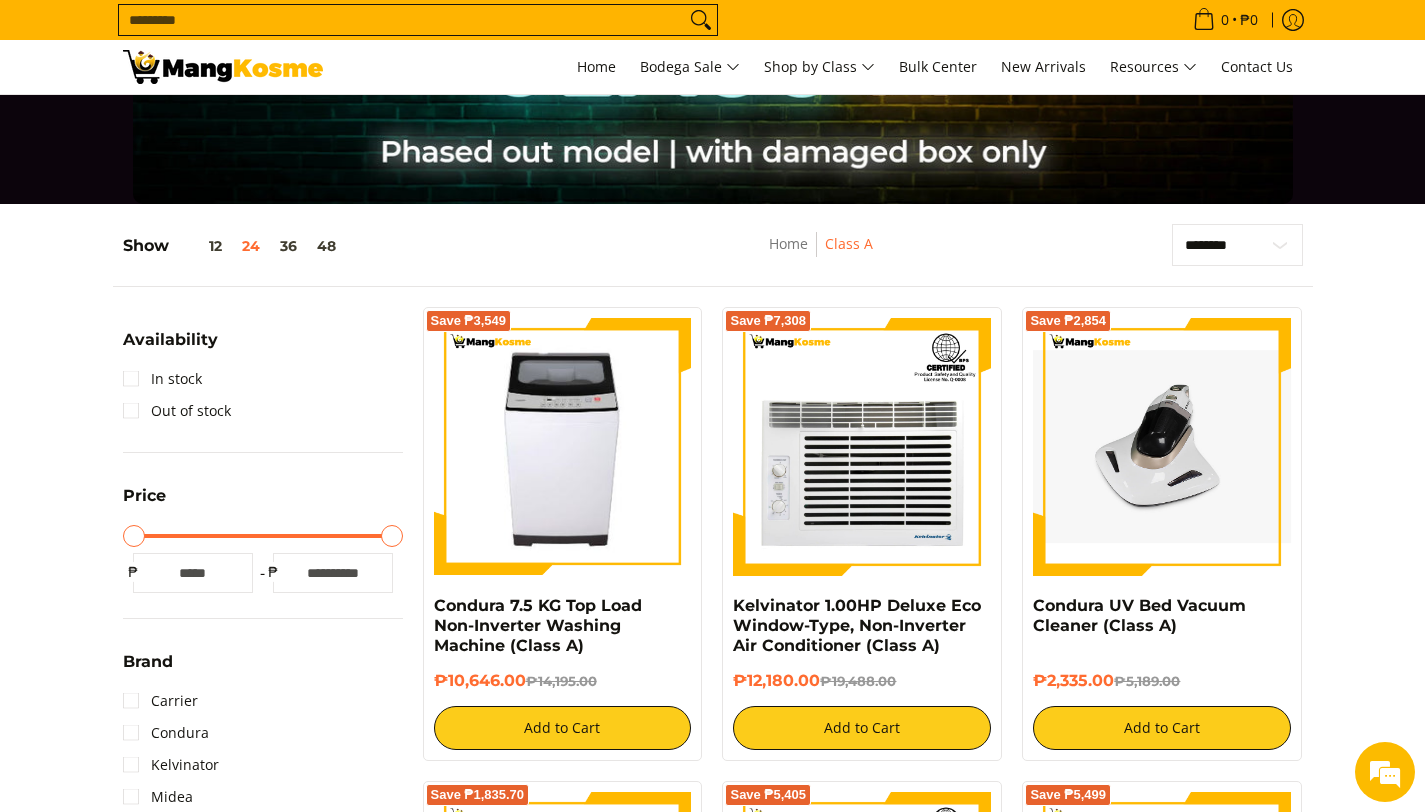 click on "Search..." at bounding box center (402, 20) 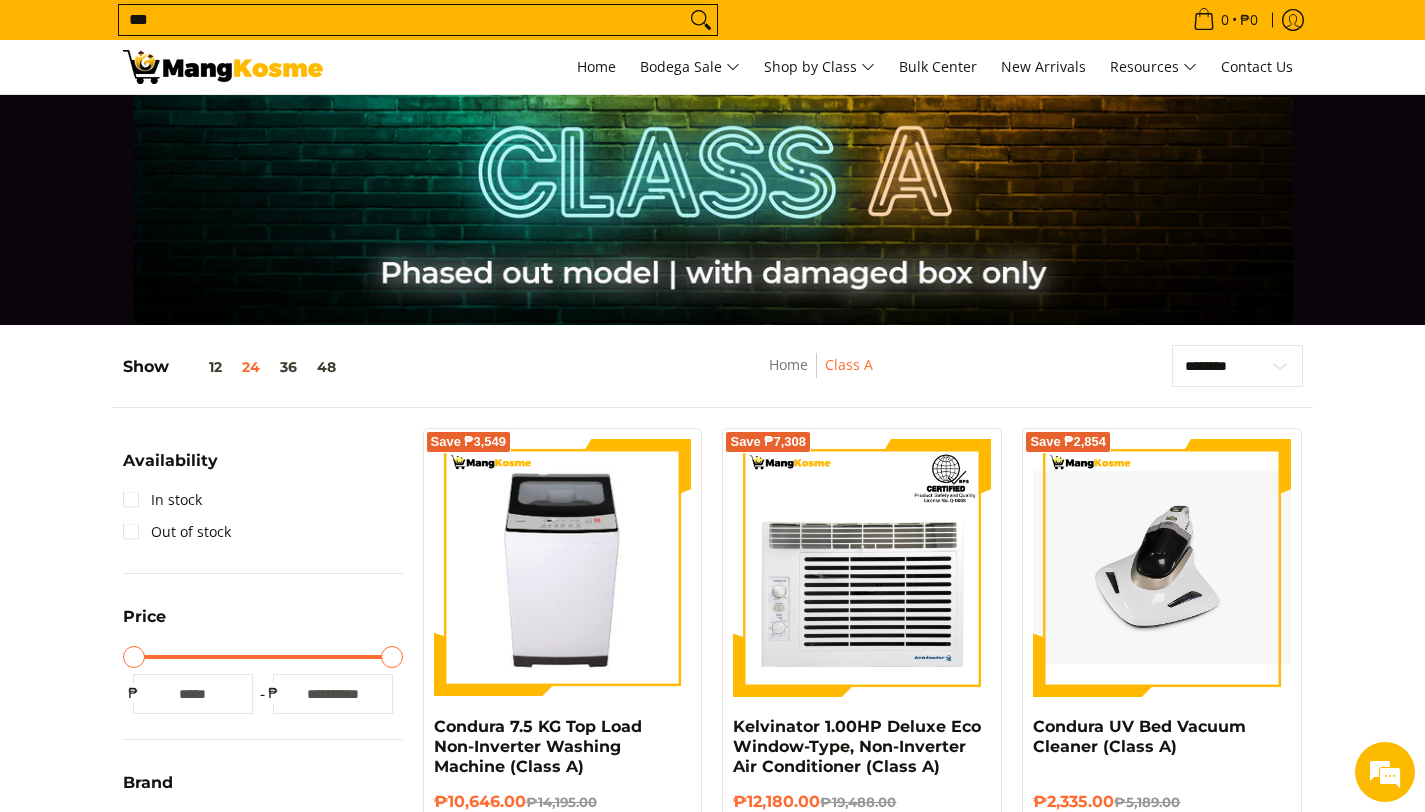 scroll, scrollTop: 0, scrollLeft: 0, axis: both 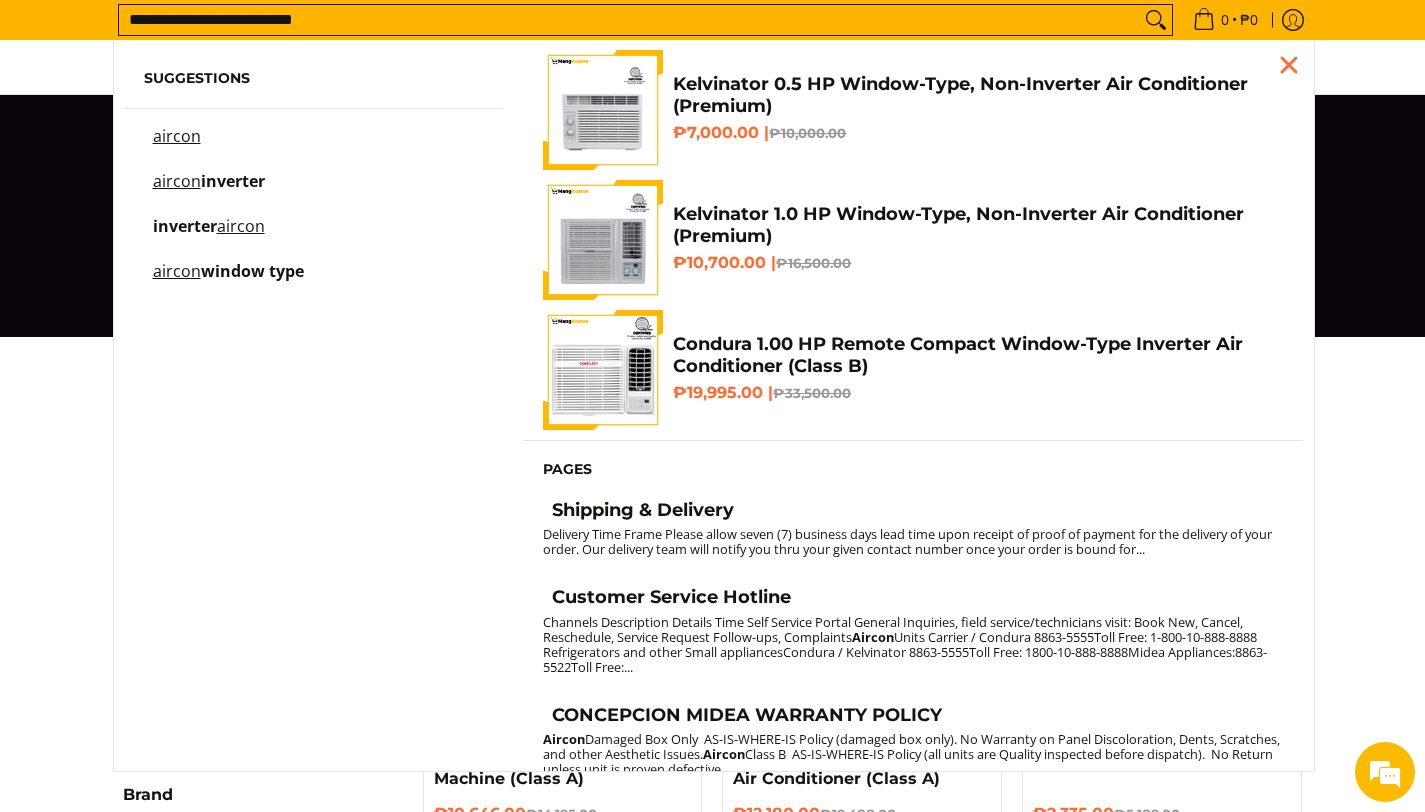 type on "**********" 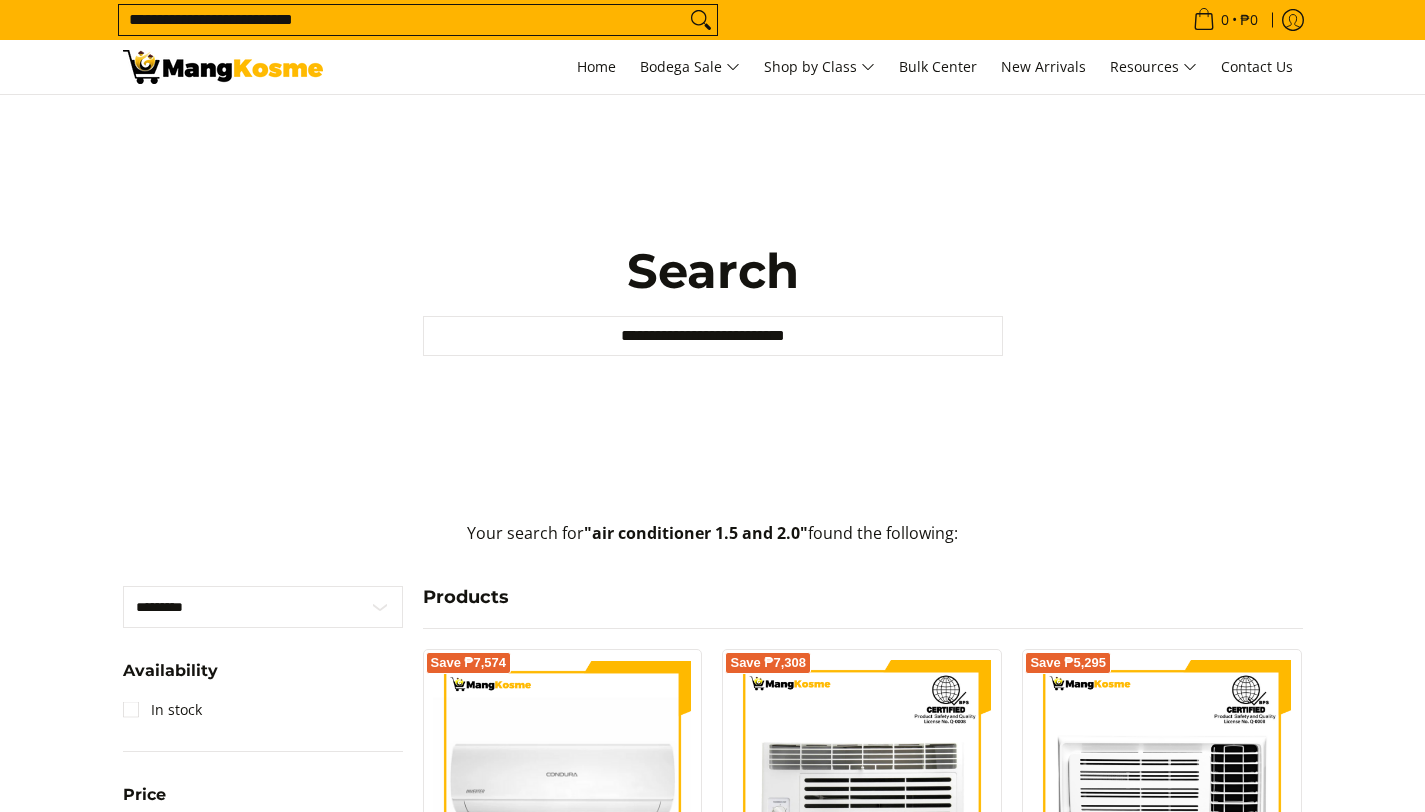scroll, scrollTop: 0, scrollLeft: 0, axis: both 